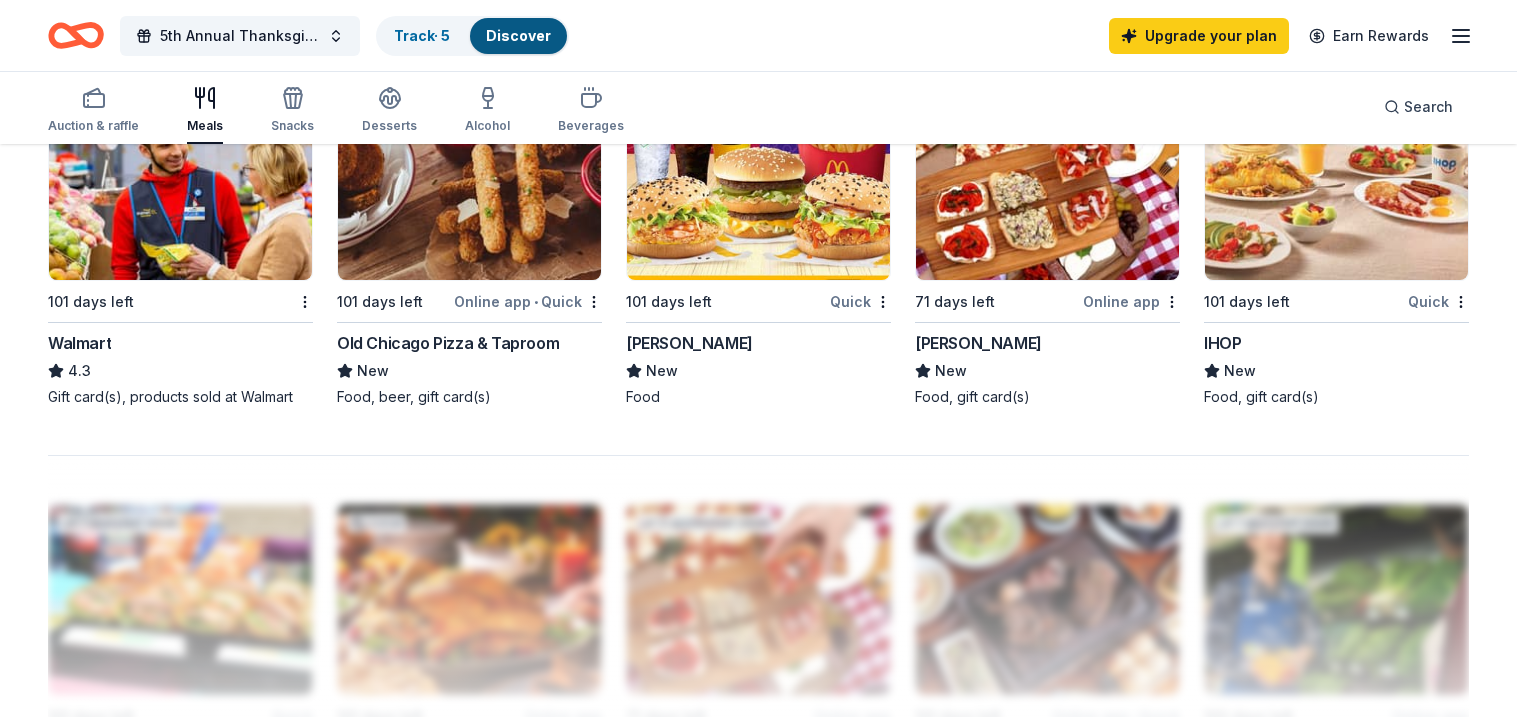 scroll, scrollTop: 1439, scrollLeft: 0, axis: vertical 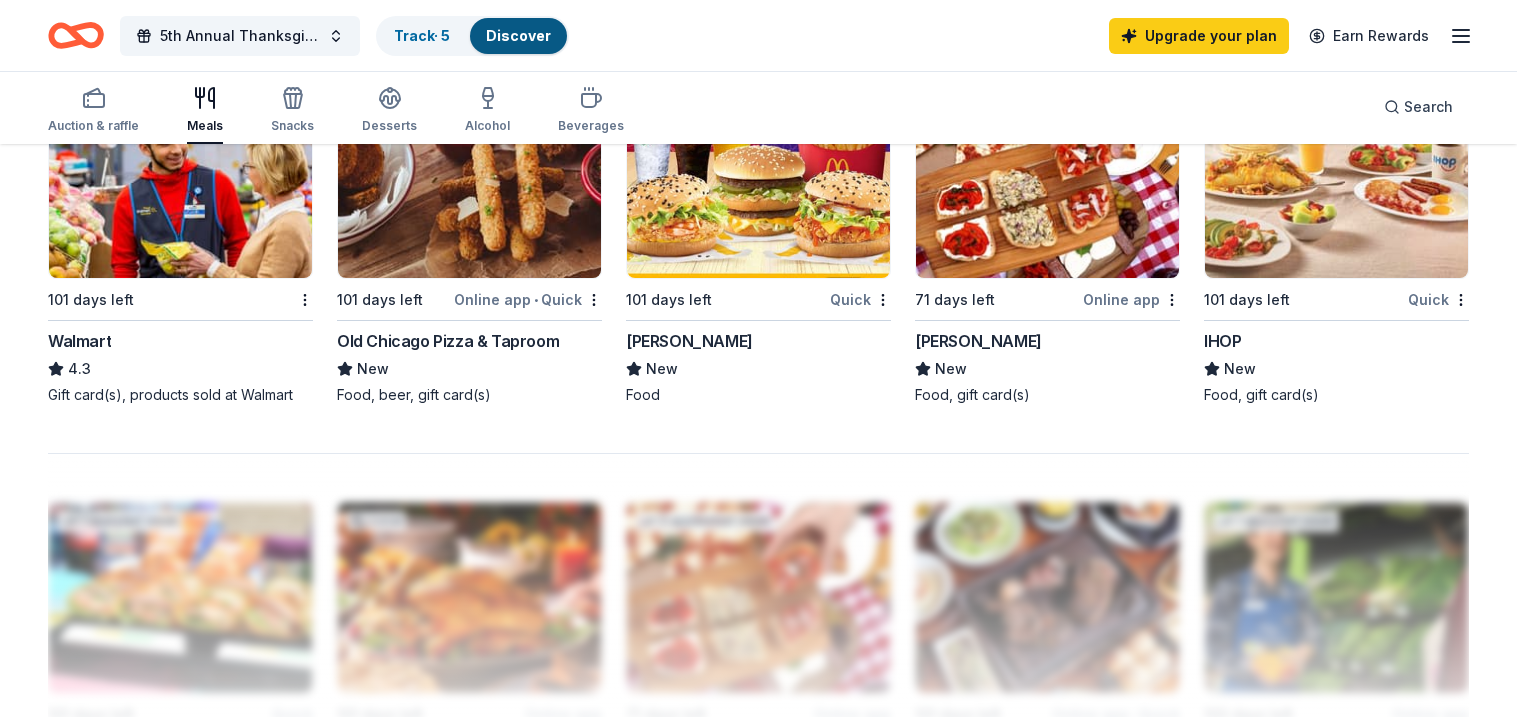 click on "Quick" at bounding box center (1438, 299) 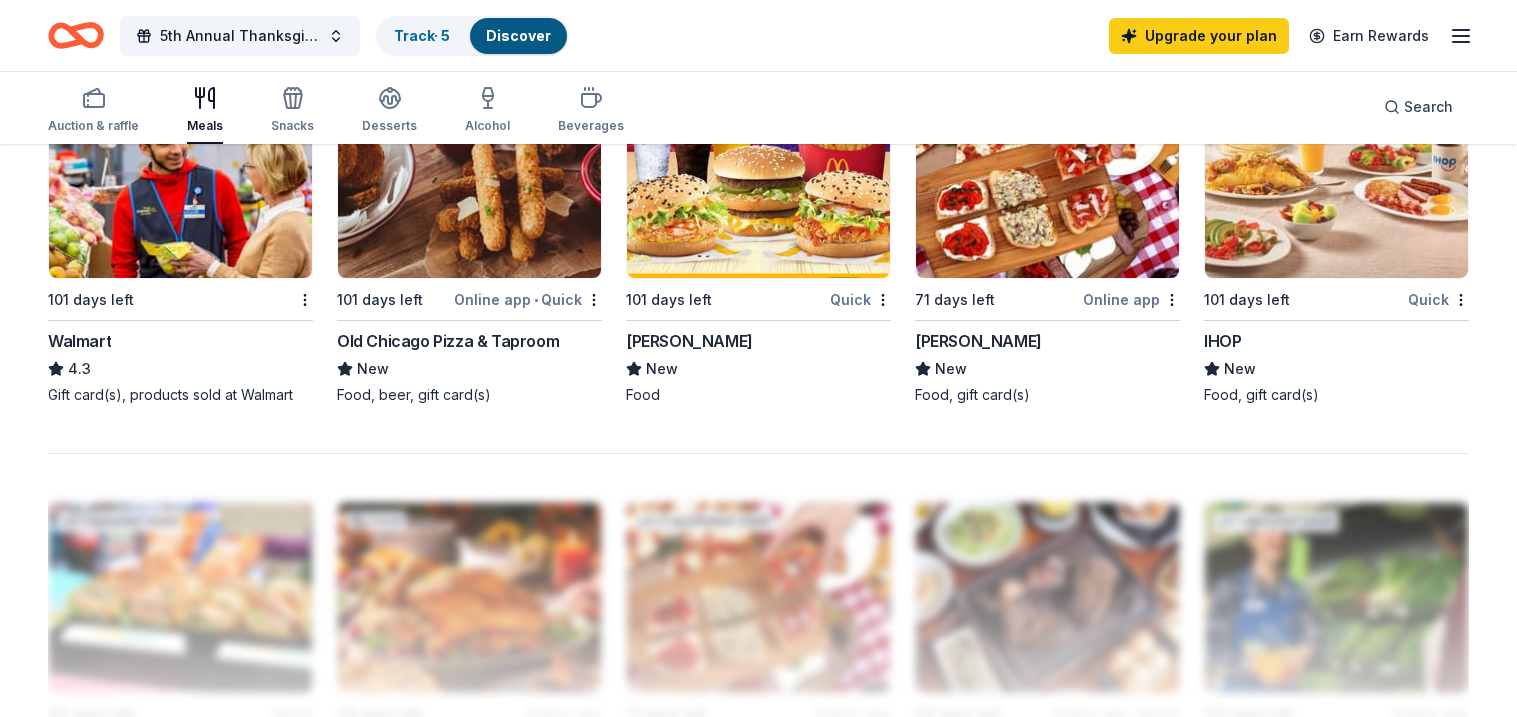 click on "Quick" at bounding box center [1438, 299] 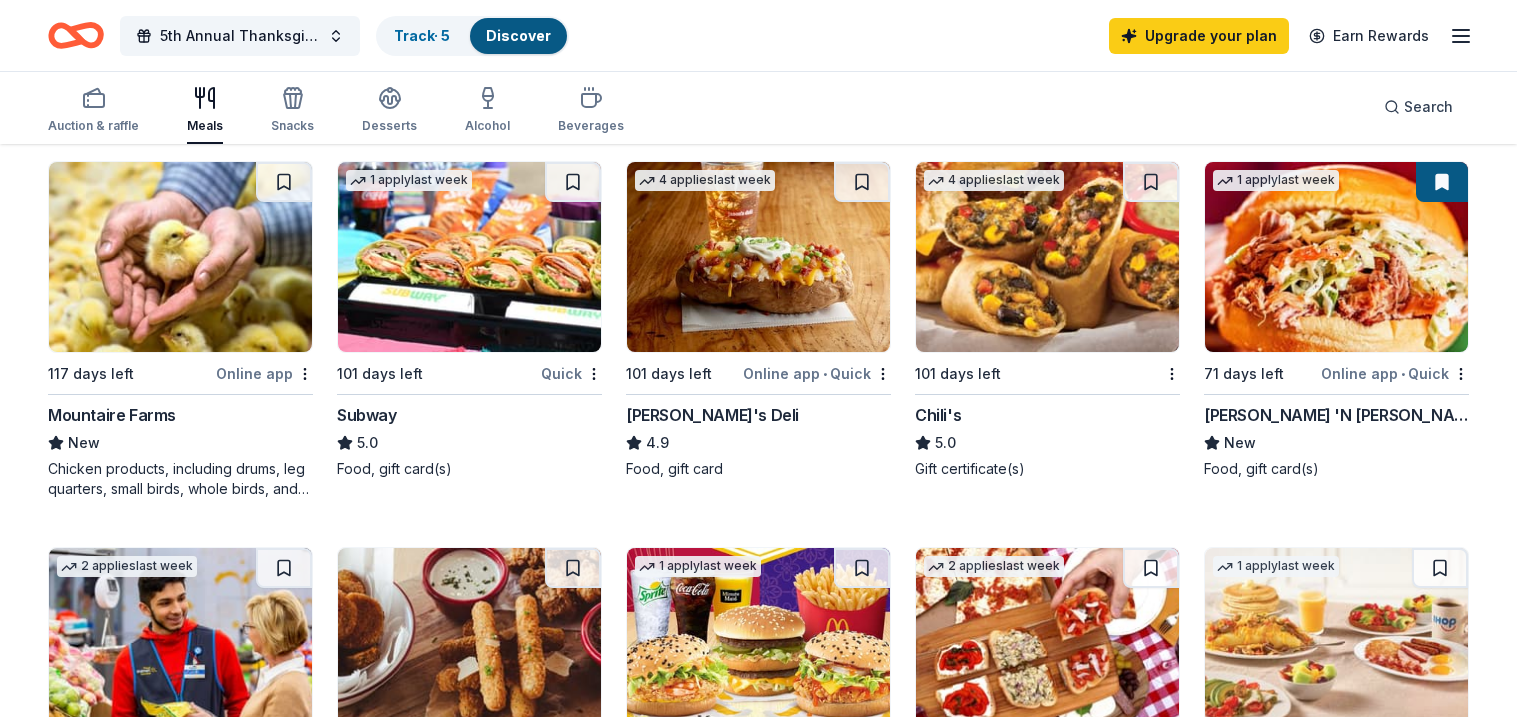 scroll, scrollTop: 959, scrollLeft: 0, axis: vertical 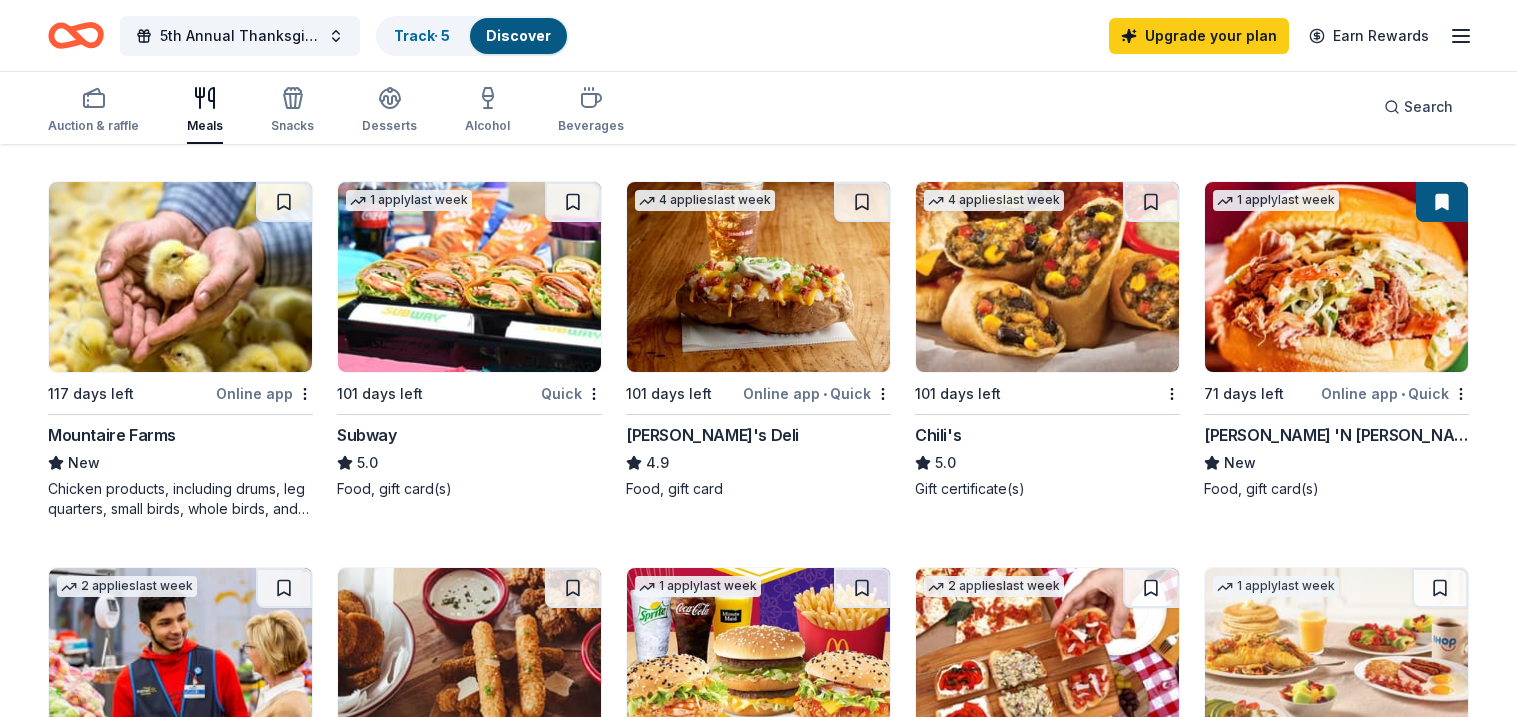 click at bounding box center (758, 277) 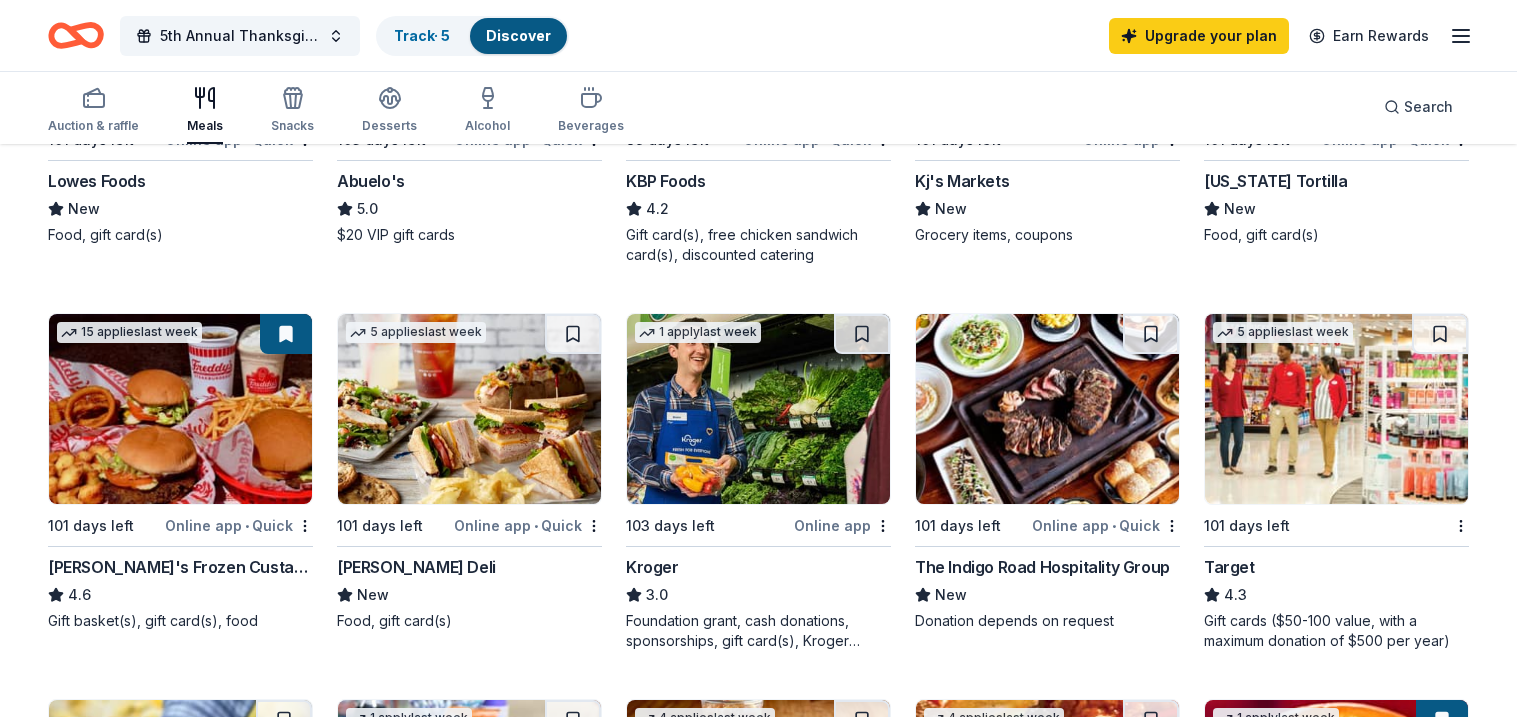 scroll, scrollTop: 439, scrollLeft: 0, axis: vertical 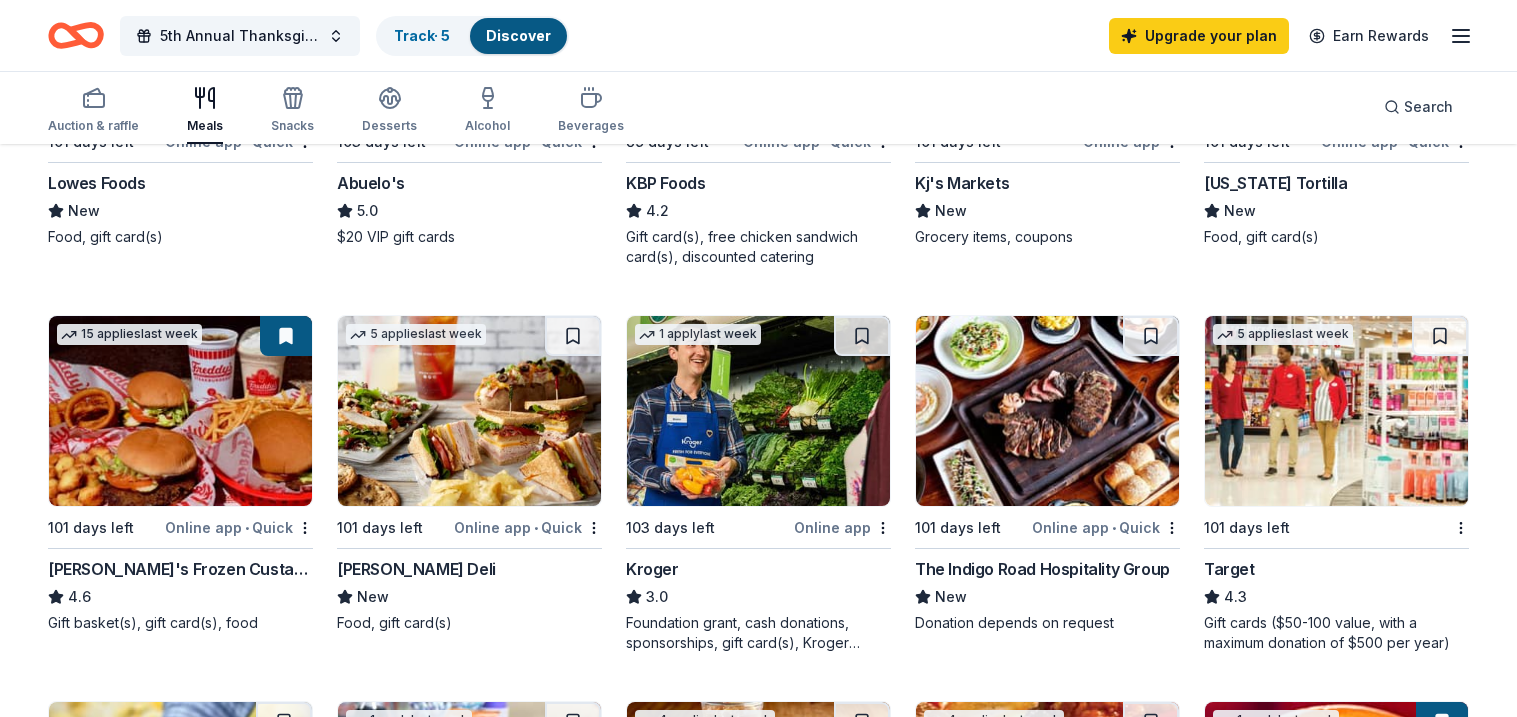 click at bounding box center (180, 411) 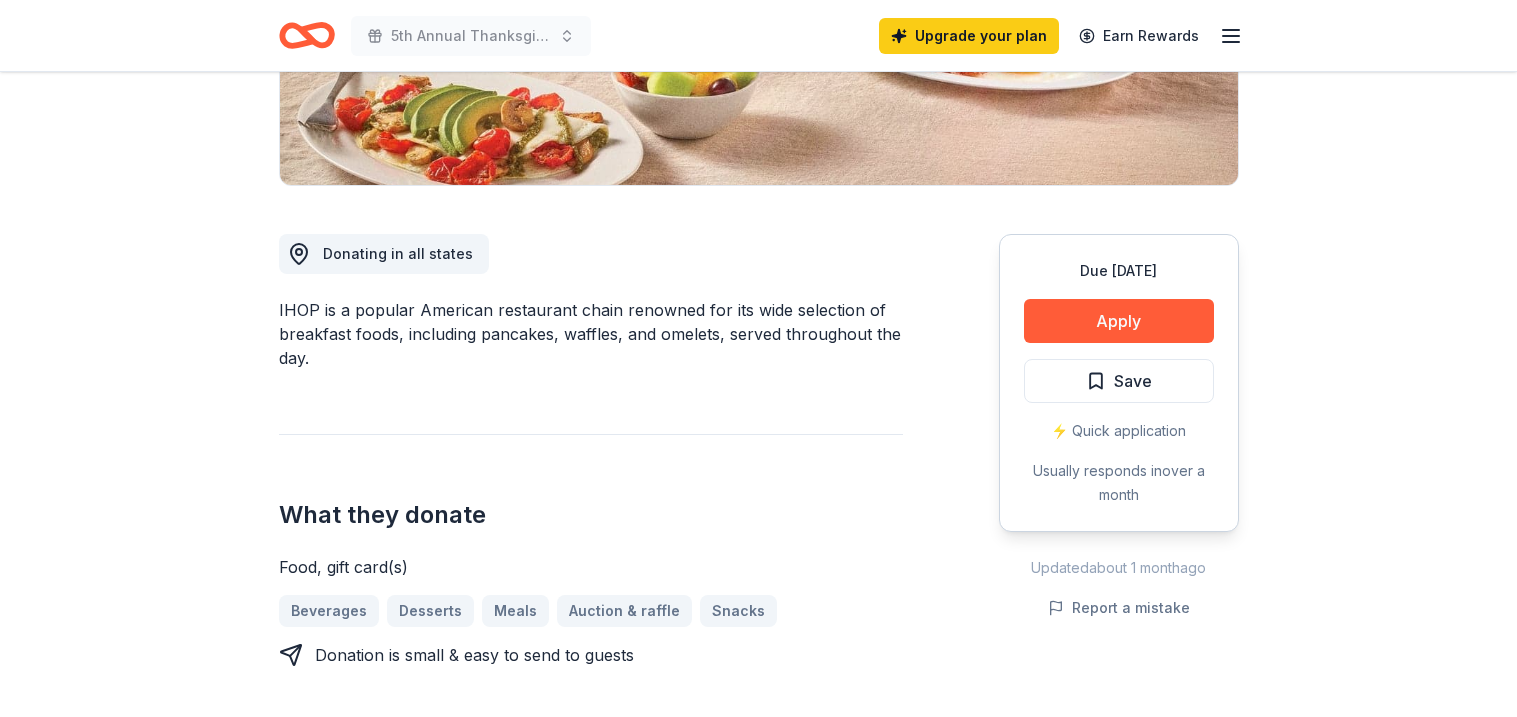 scroll, scrollTop: 479, scrollLeft: 0, axis: vertical 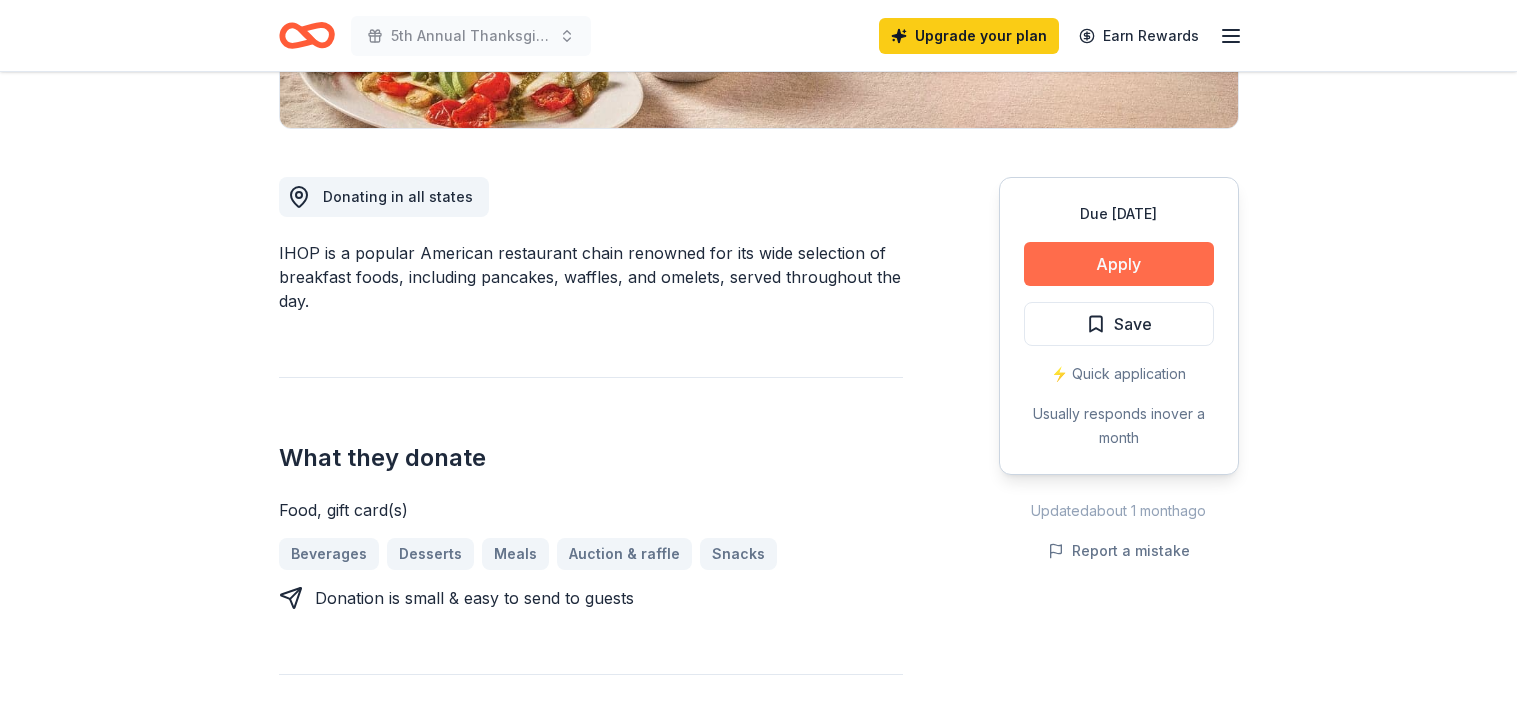 click on "Apply" at bounding box center (1119, 264) 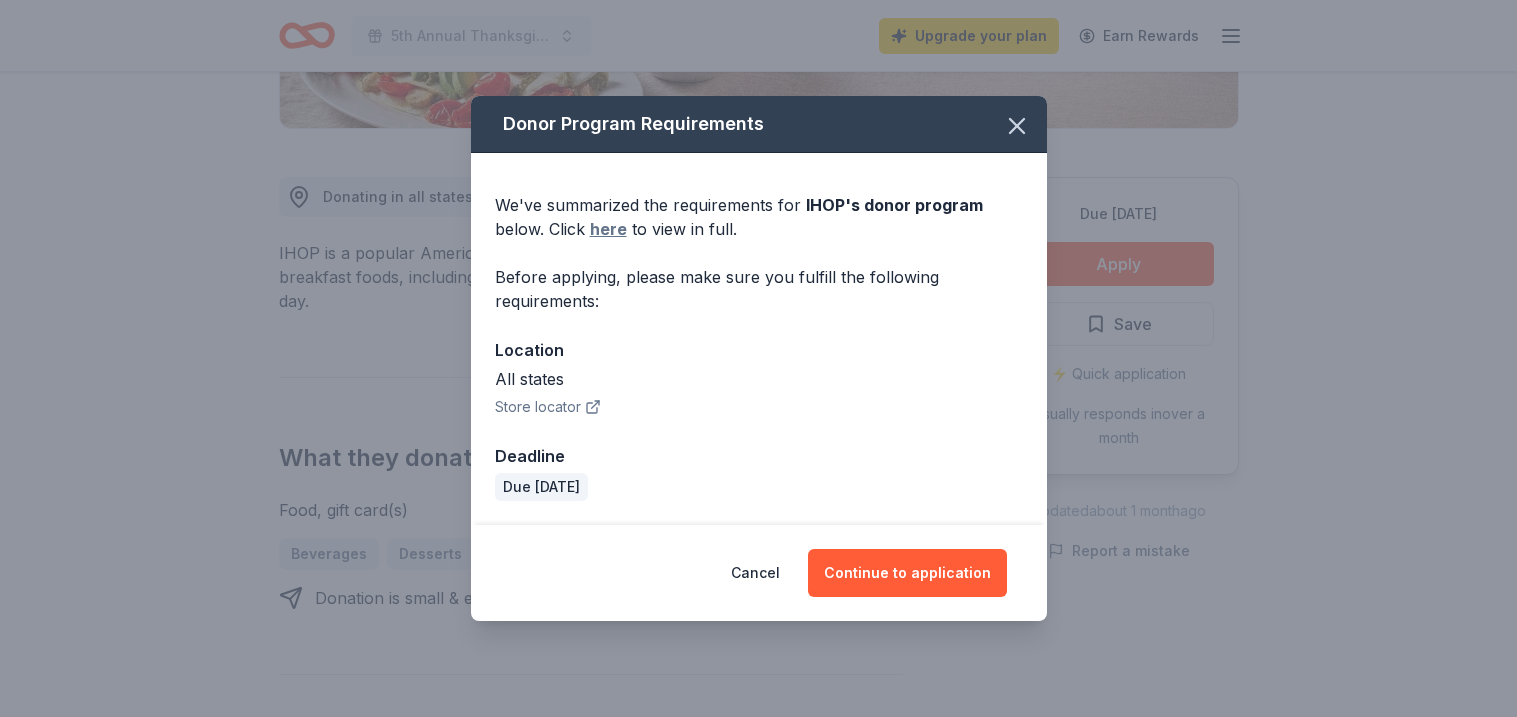 click on "here" at bounding box center (608, 229) 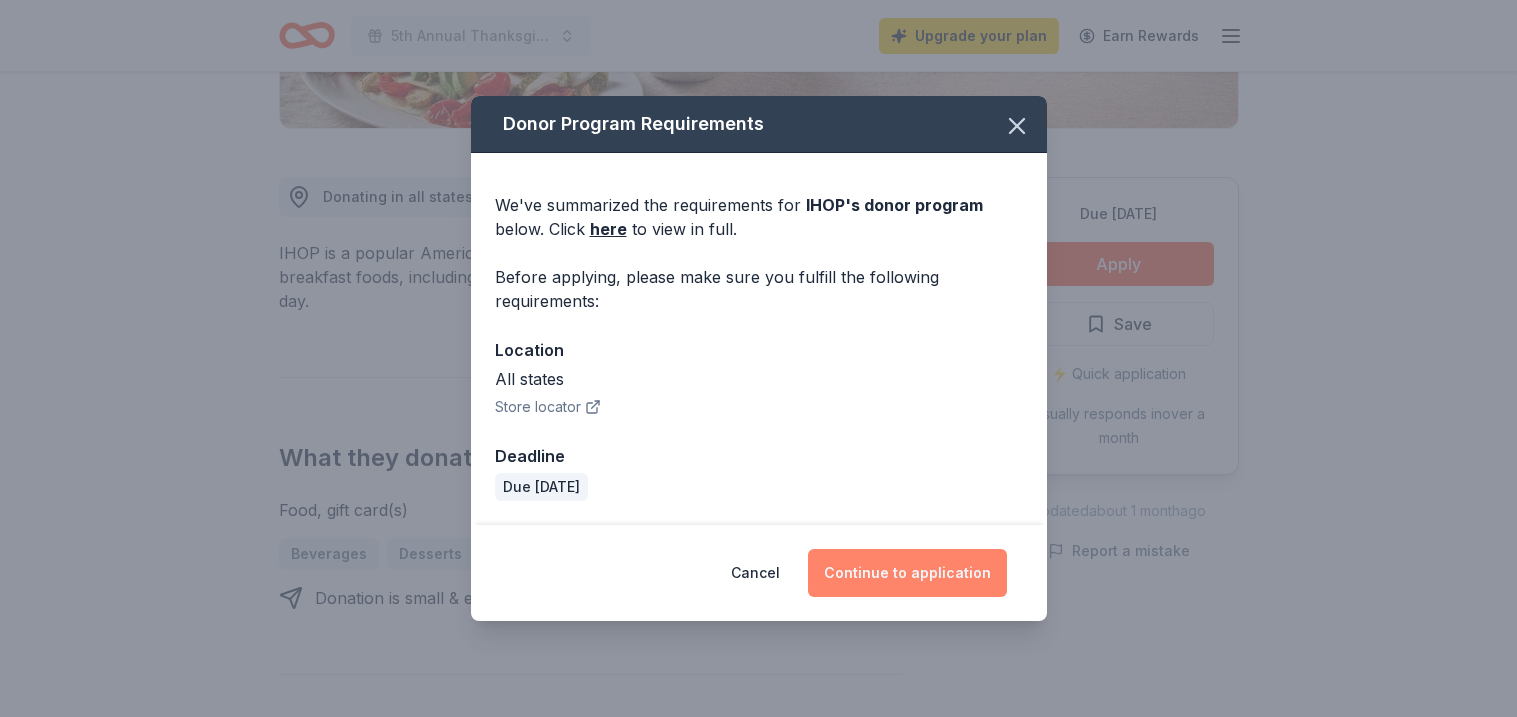 click on "Continue to application" at bounding box center [907, 573] 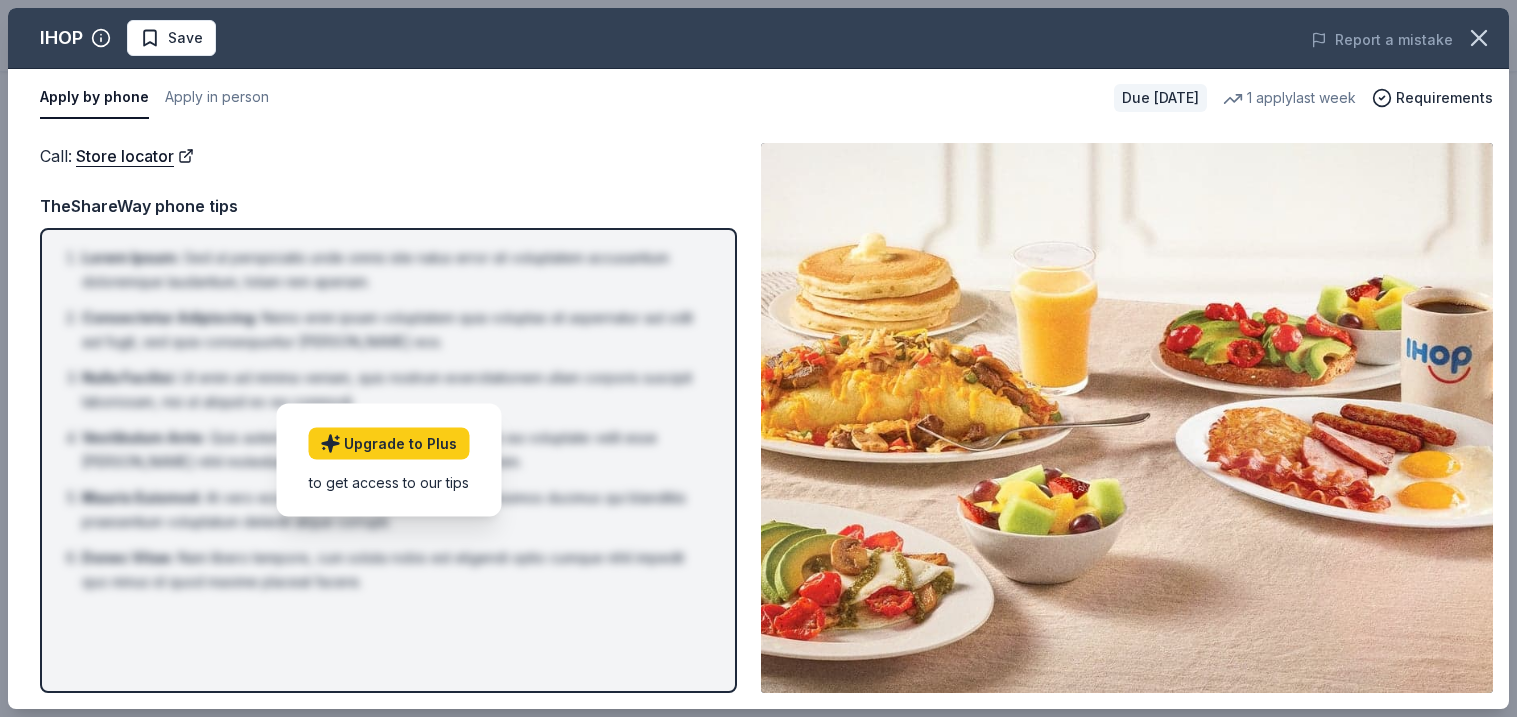 click at bounding box center (1127, 418) 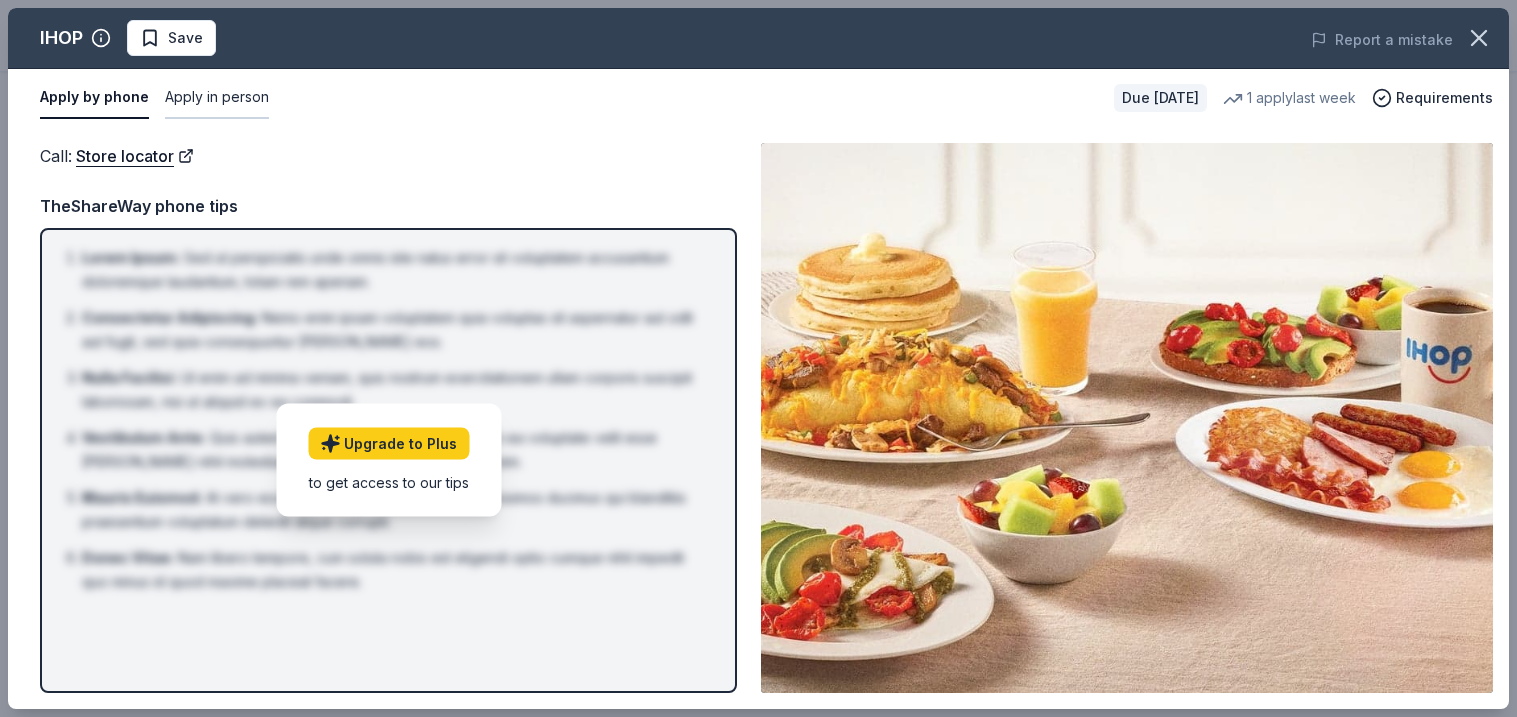 click on "Apply in person" at bounding box center [217, 98] 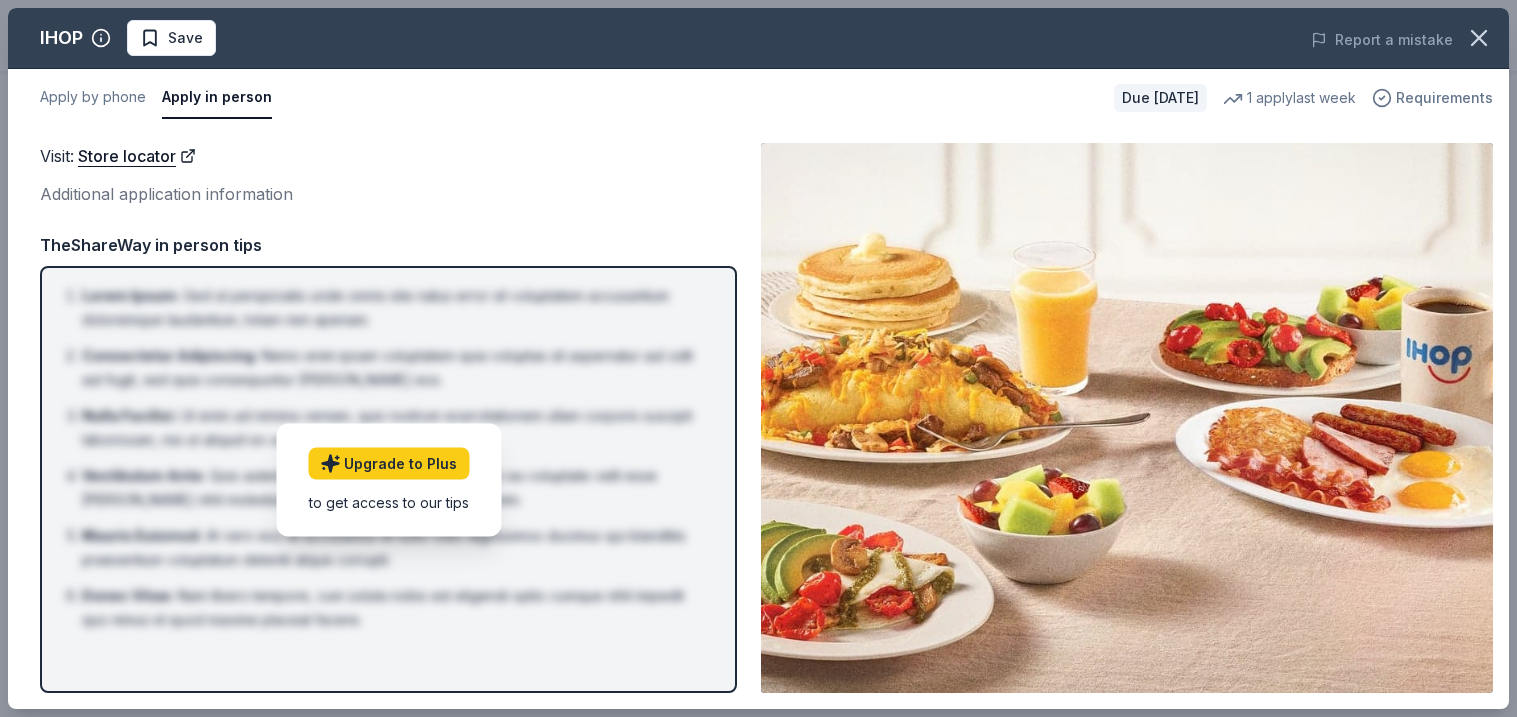 click on "Requirements" at bounding box center [1444, 98] 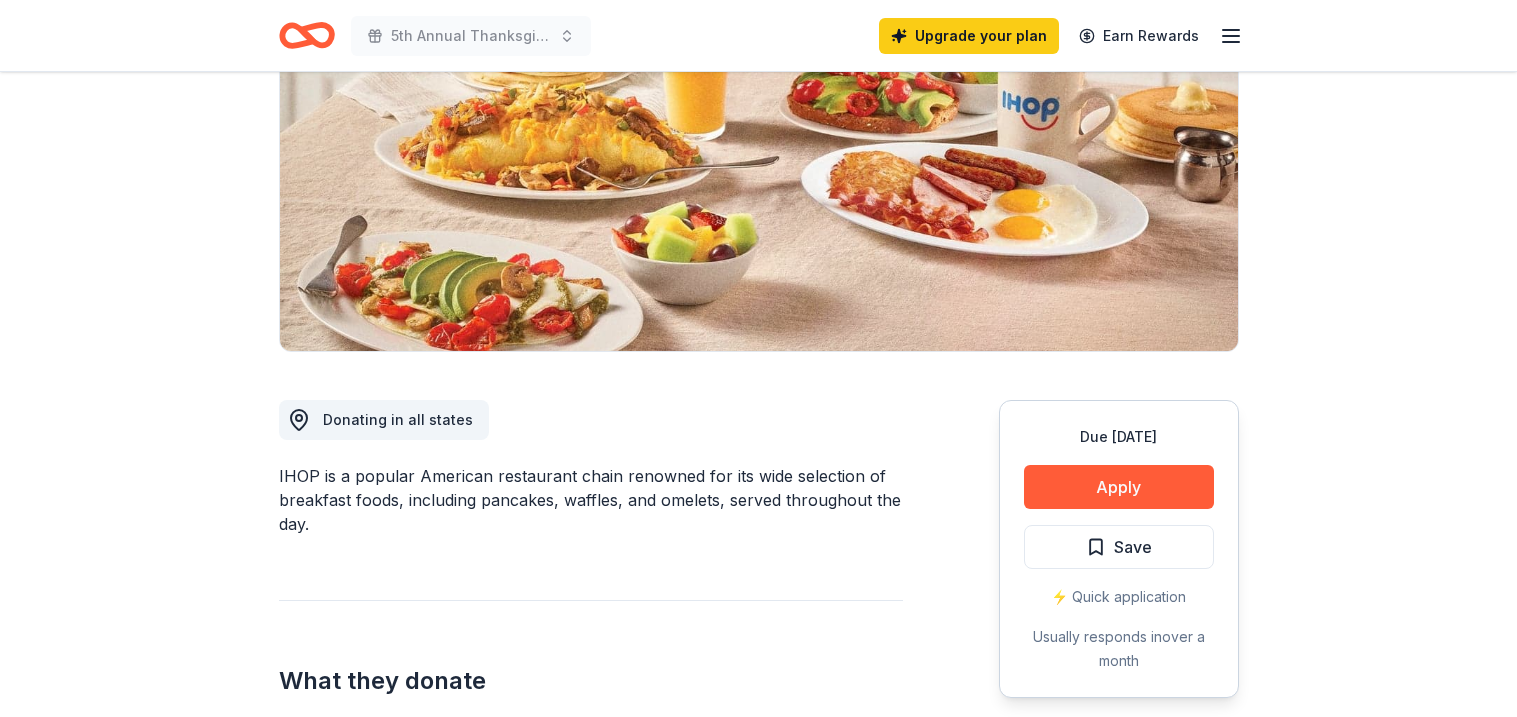 scroll, scrollTop: 279, scrollLeft: 0, axis: vertical 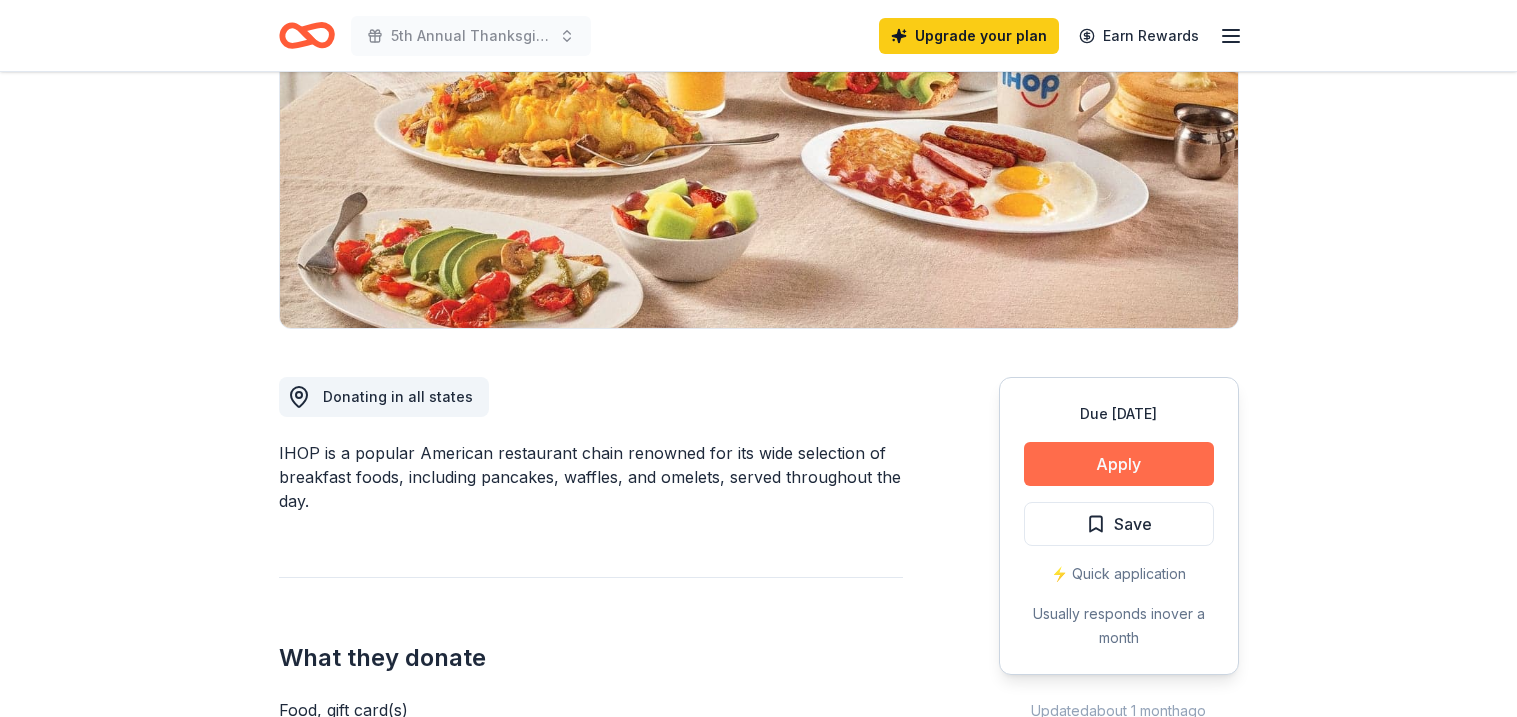click on "Apply" at bounding box center [1119, 464] 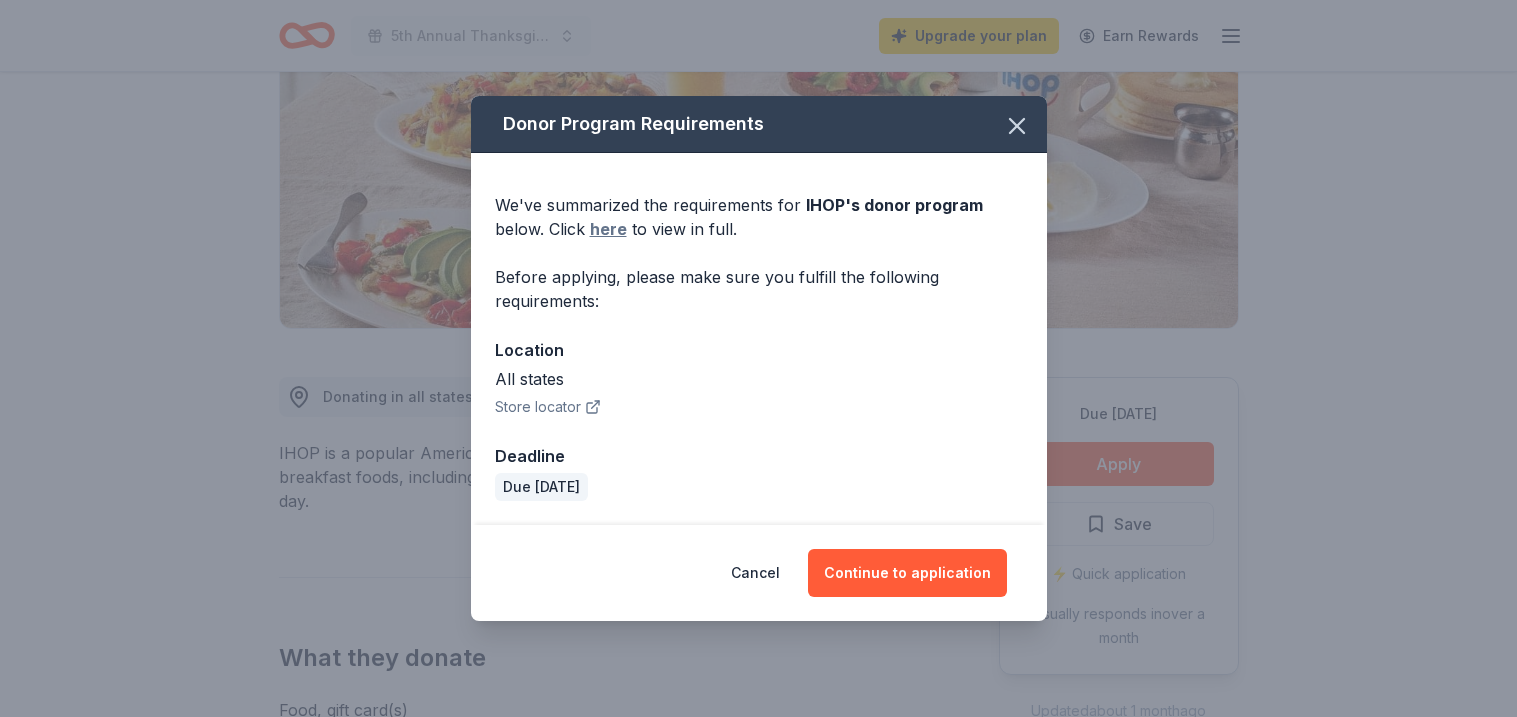 click on "here" at bounding box center [608, 229] 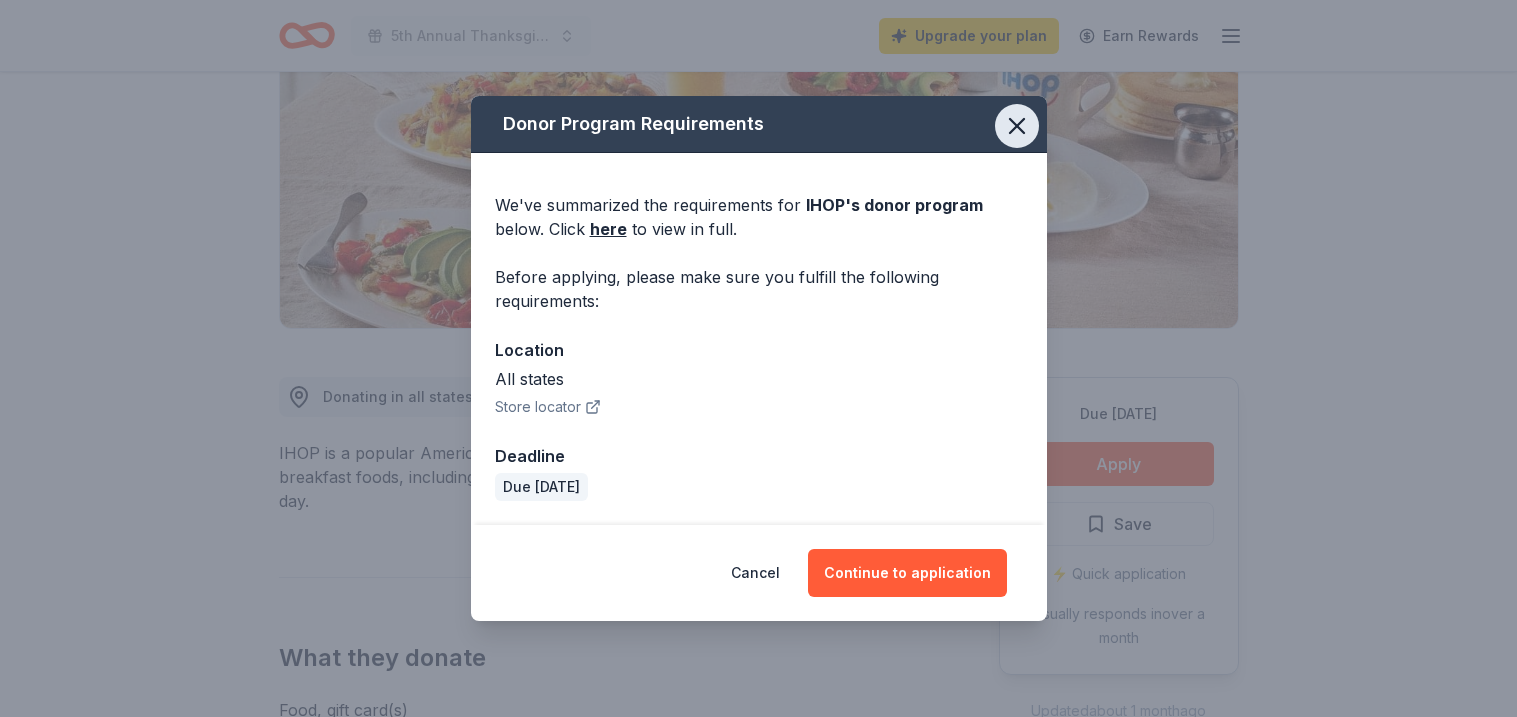 click 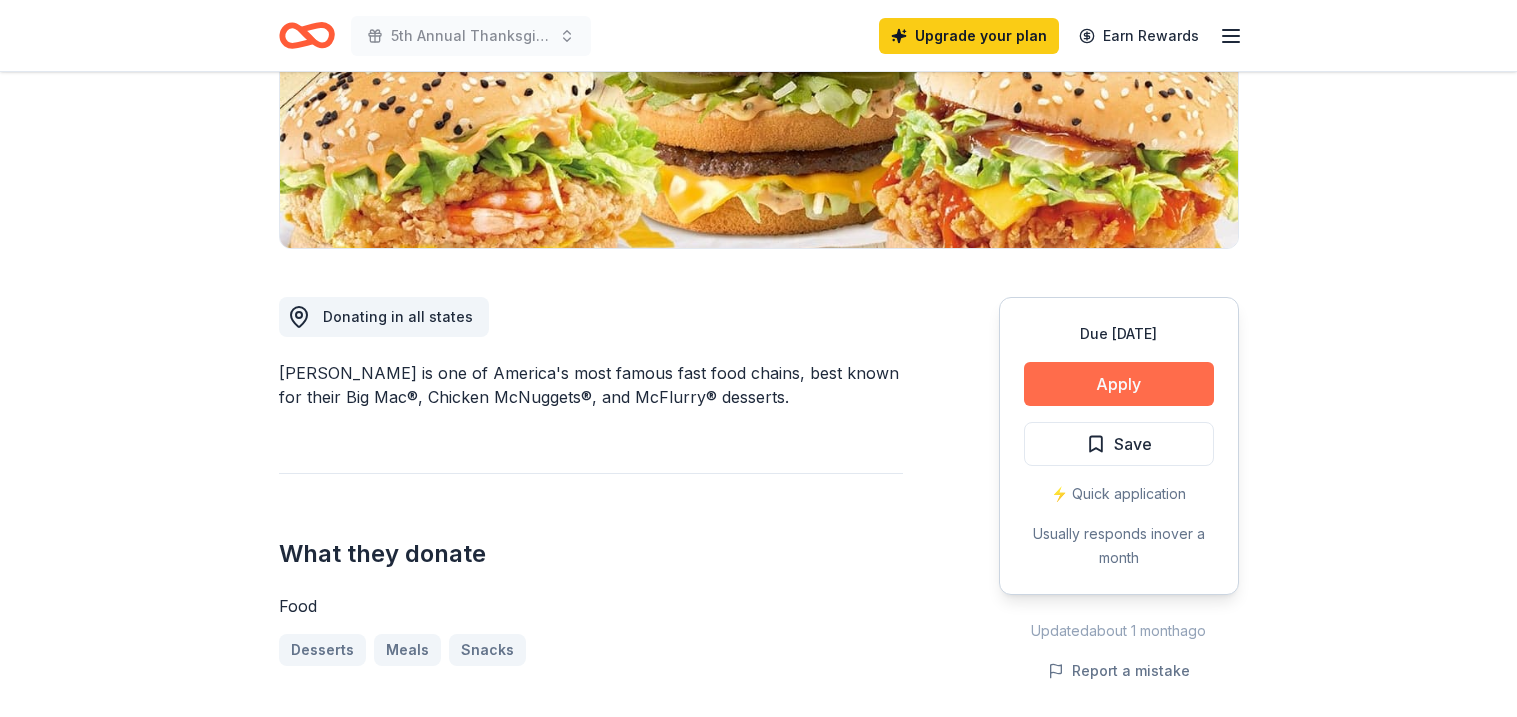 scroll, scrollTop: 359, scrollLeft: 0, axis: vertical 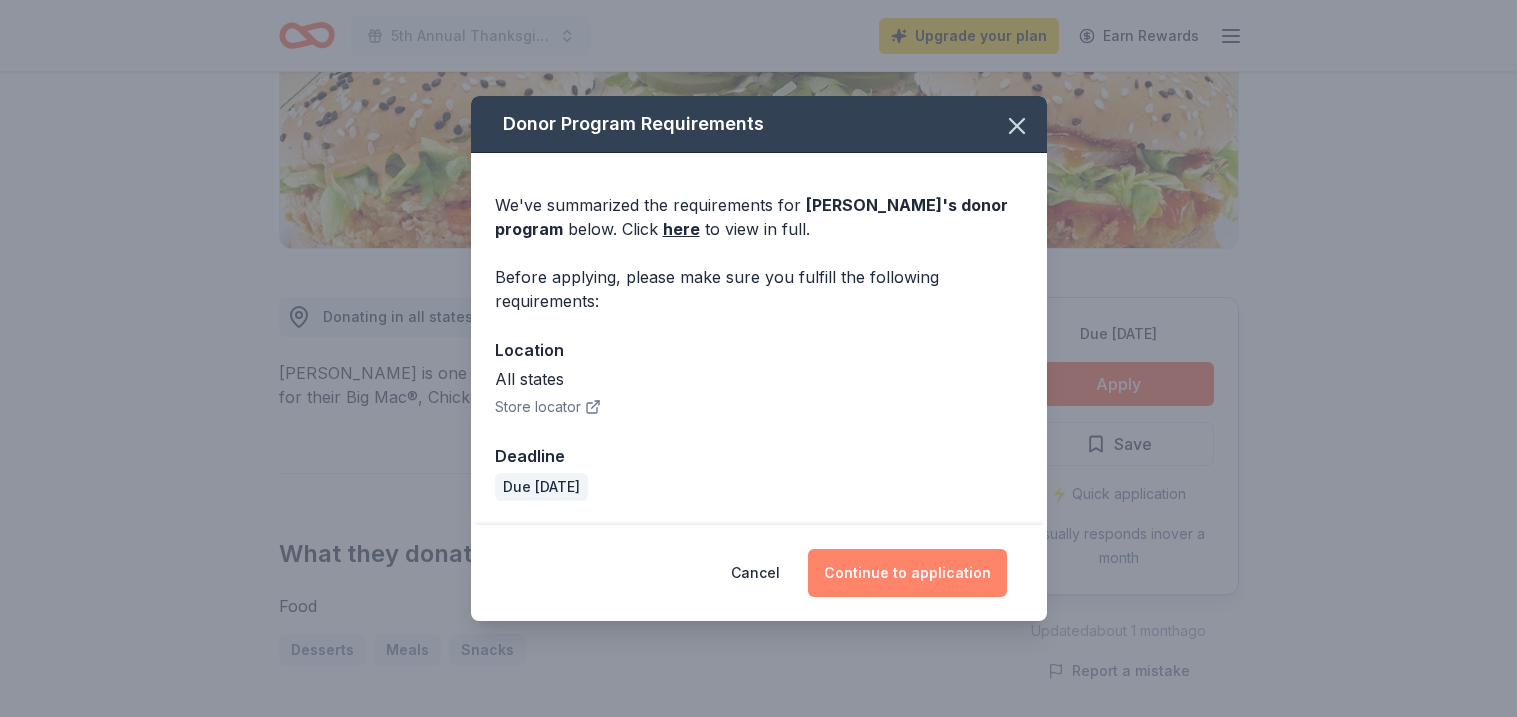click on "Continue to application" at bounding box center [907, 573] 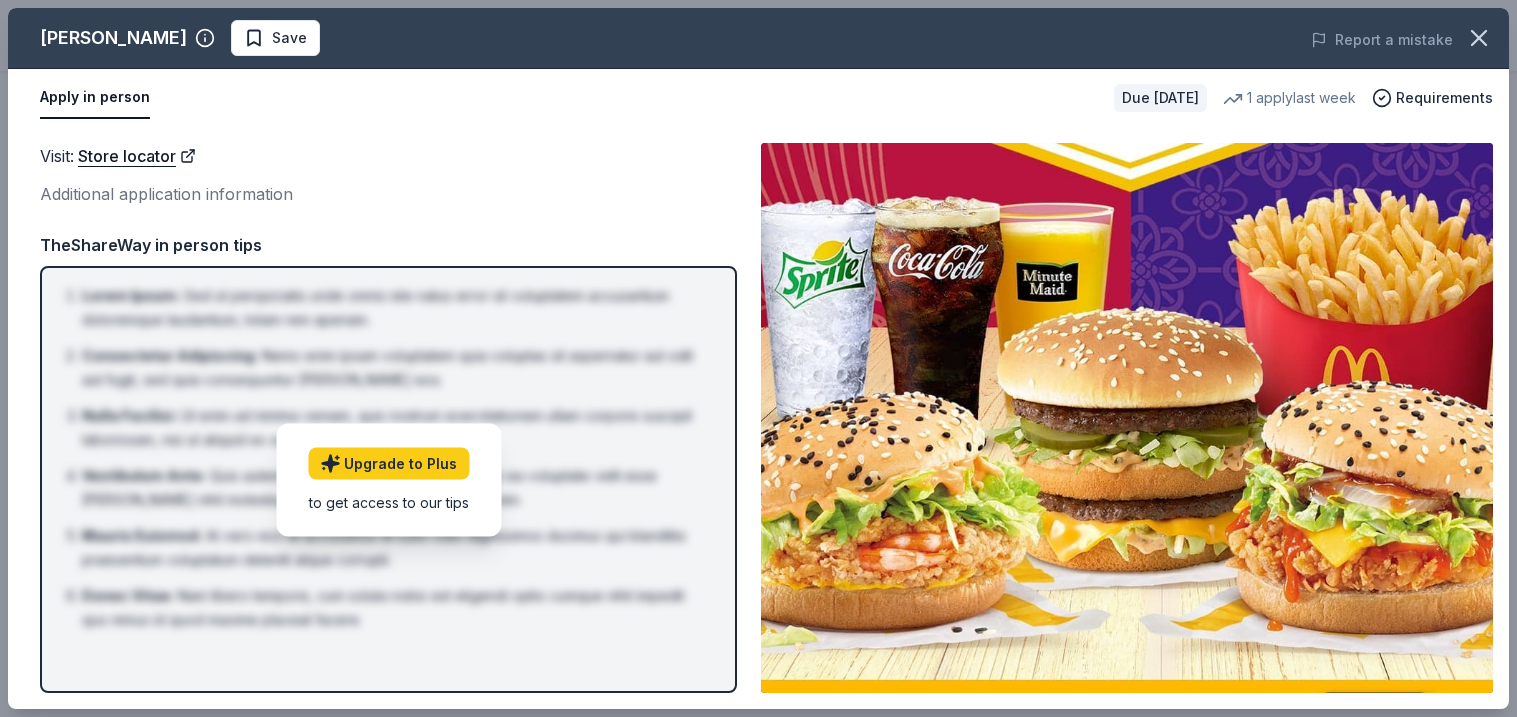 click on "Apply in person" at bounding box center (95, 98) 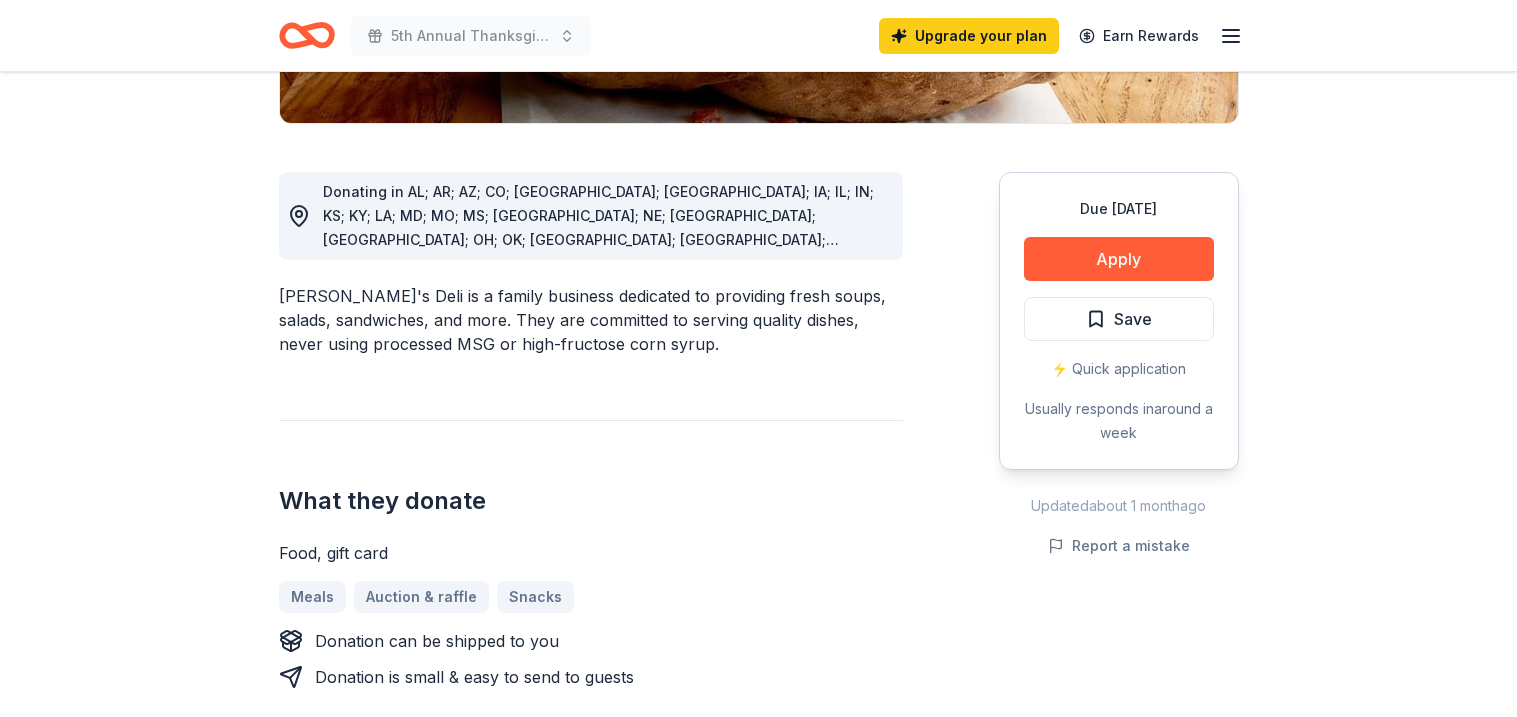 scroll, scrollTop: 519, scrollLeft: 0, axis: vertical 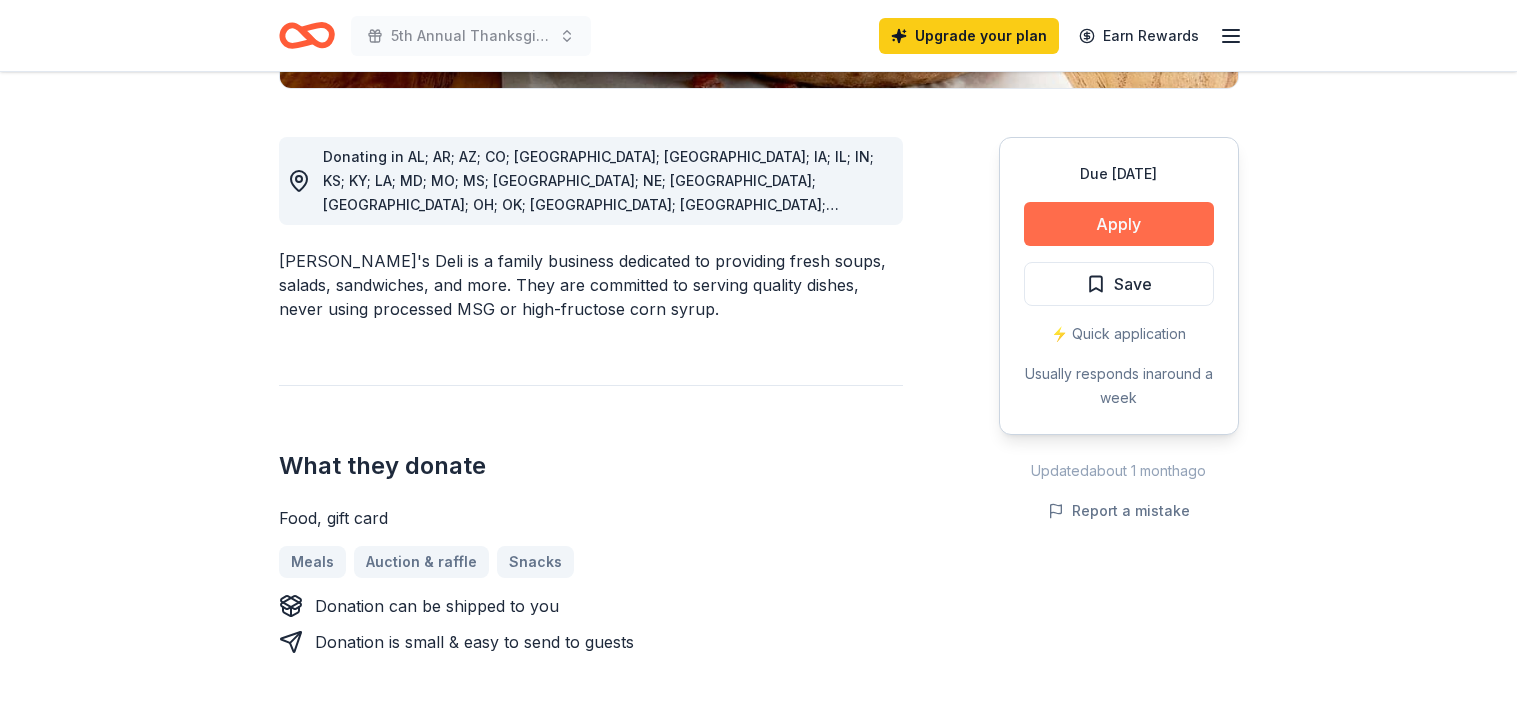 click on "Apply" at bounding box center [1119, 224] 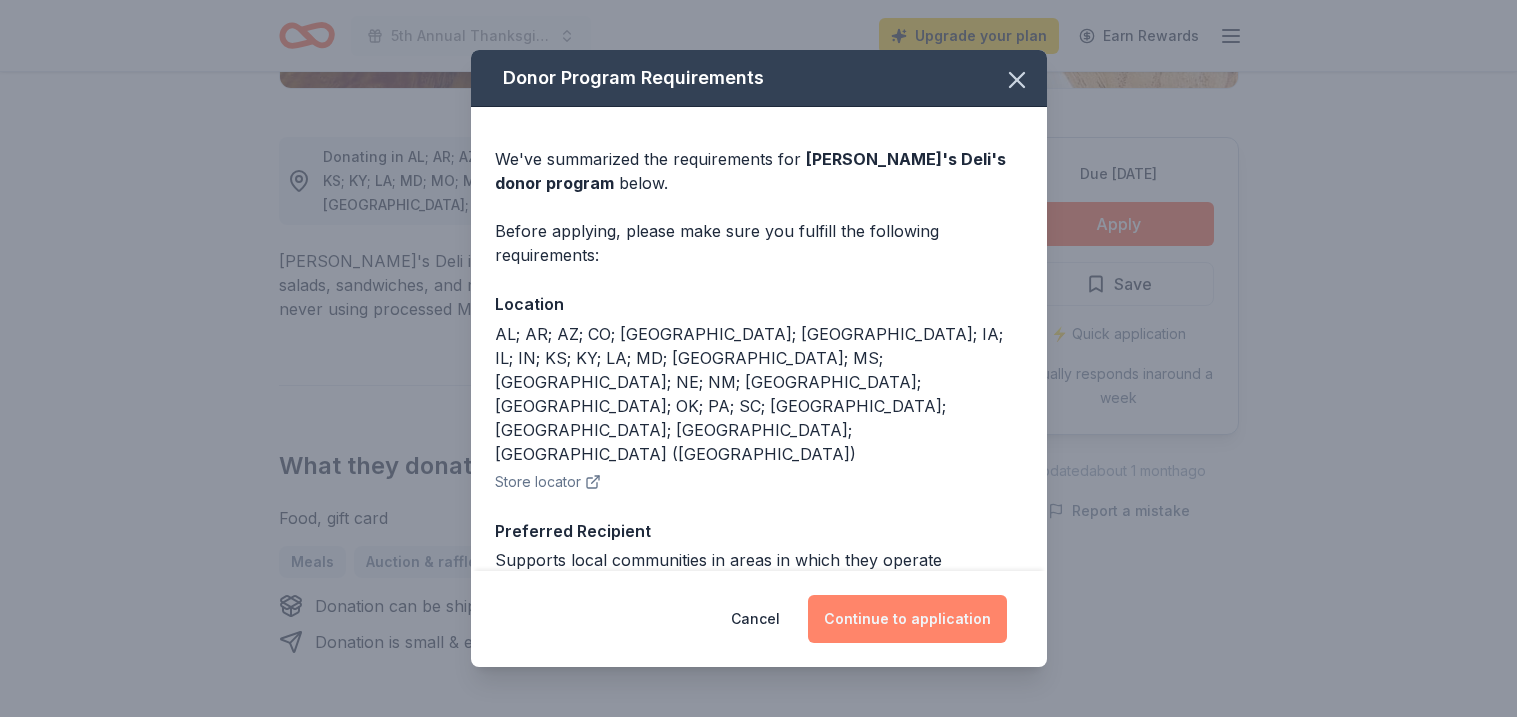 click on "Continue to application" at bounding box center (907, 619) 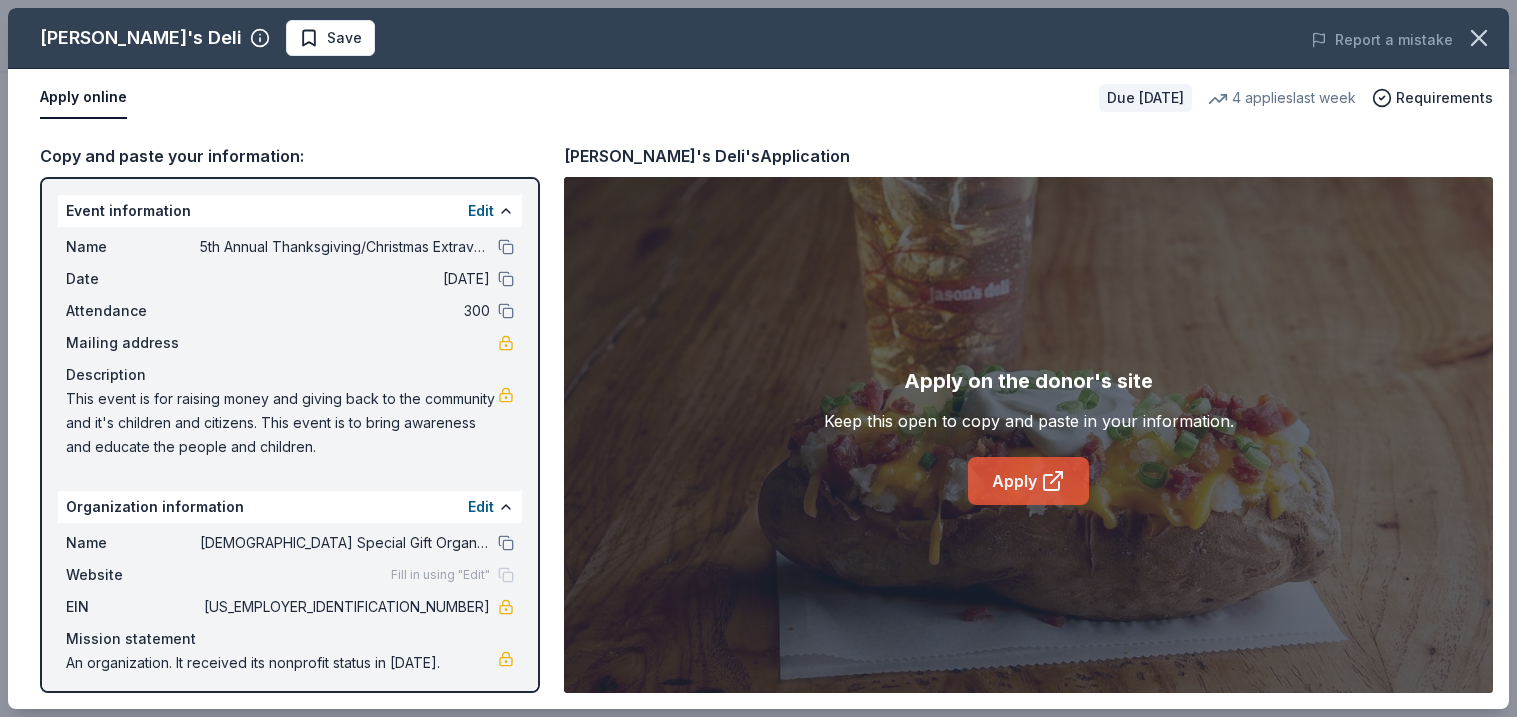 click on "Apply" at bounding box center [1028, 481] 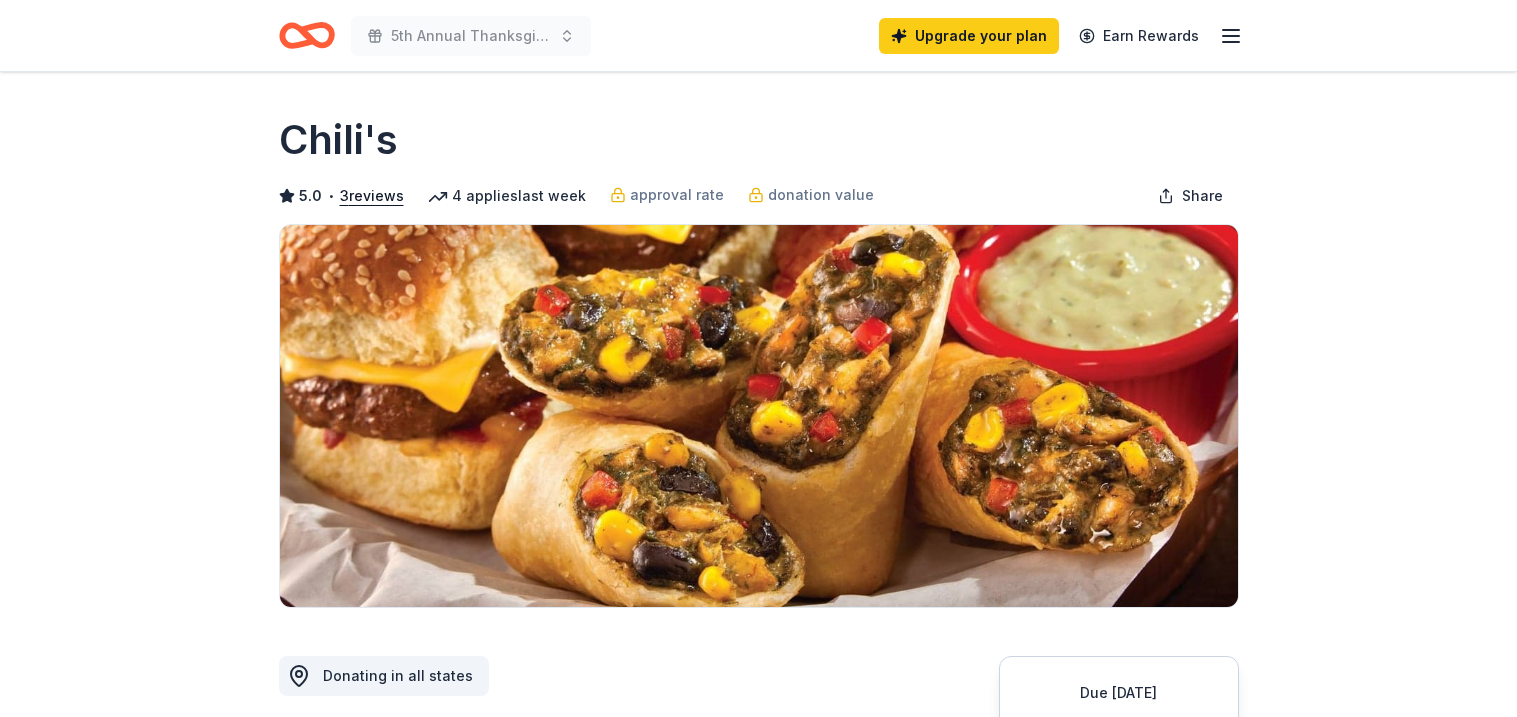 scroll, scrollTop: 319, scrollLeft: 0, axis: vertical 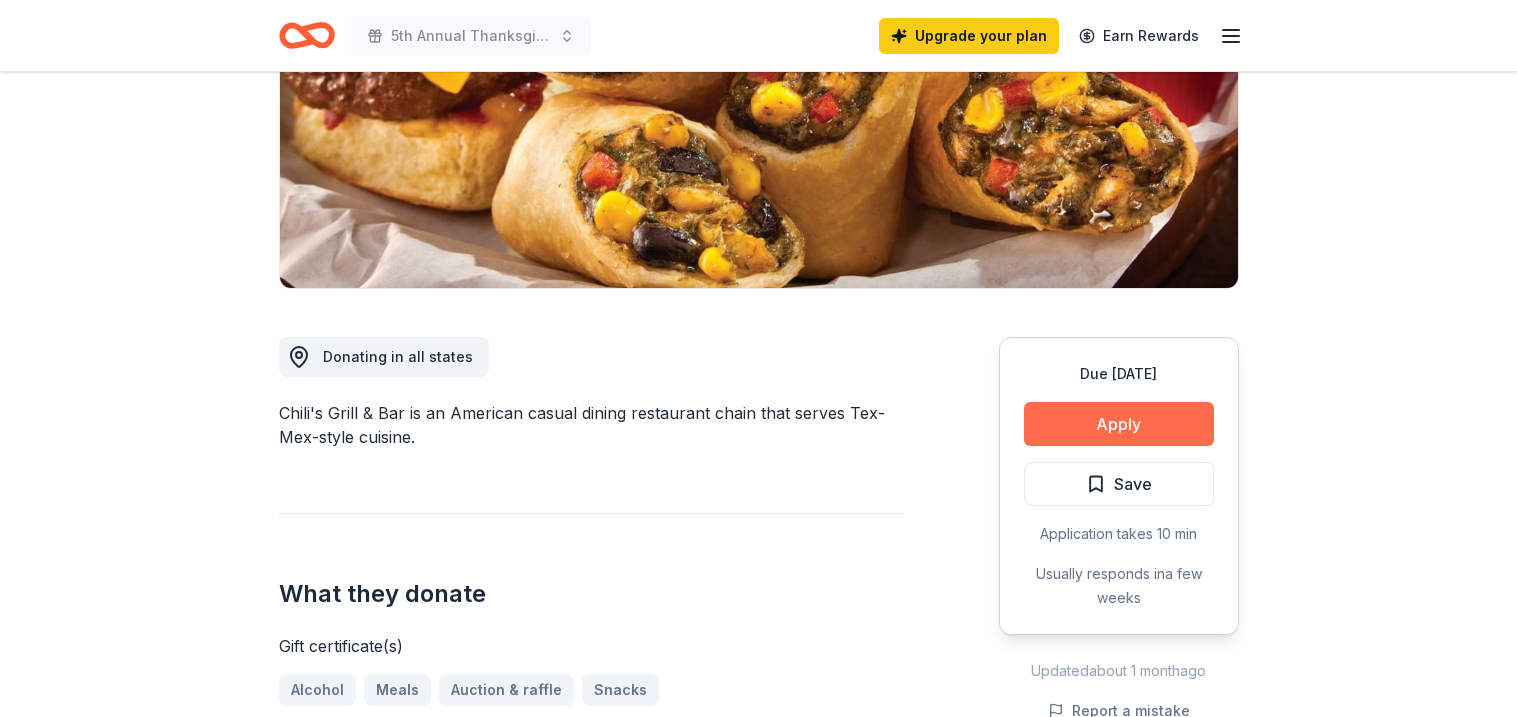 click on "Apply" at bounding box center (1119, 424) 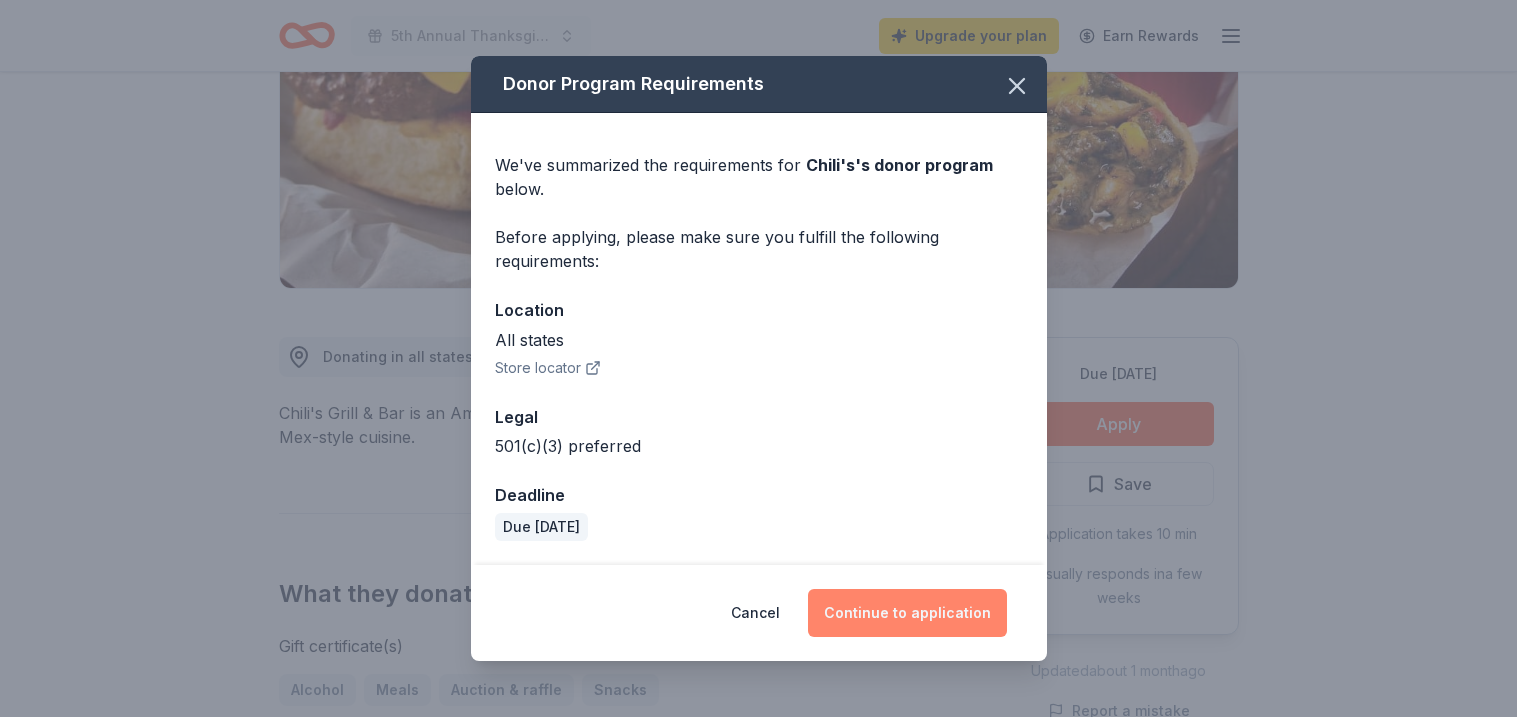 click on "Continue to application" at bounding box center (907, 613) 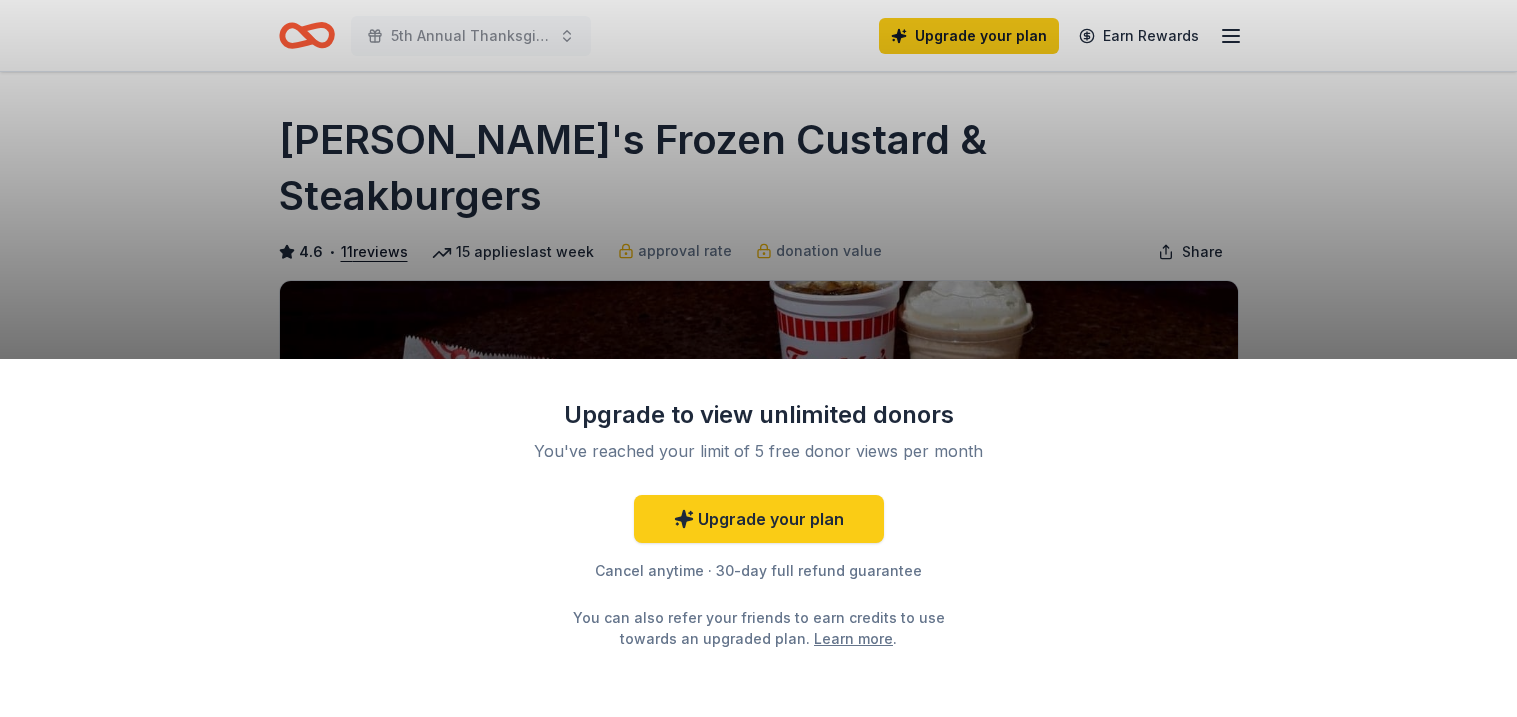 scroll, scrollTop: 0, scrollLeft: 0, axis: both 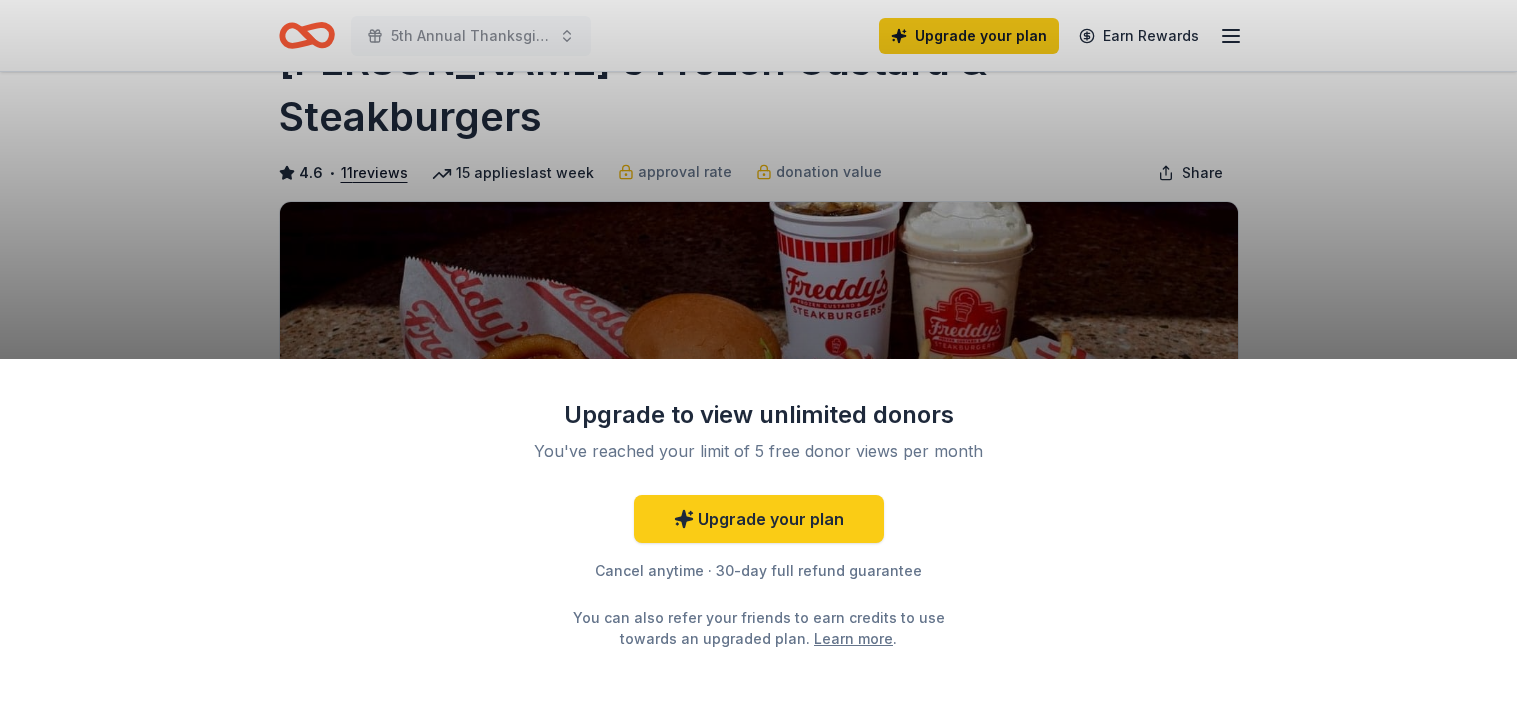 click on "Upgrade to view unlimited donors You've reached your limit of 5 free donor views per month Upgrade your plan Cancel anytime · 30-day full refund guarantee You can also refer your friends to earn credits to use towards an upgraded plan.   Learn more ." at bounding box center (758, 538) 